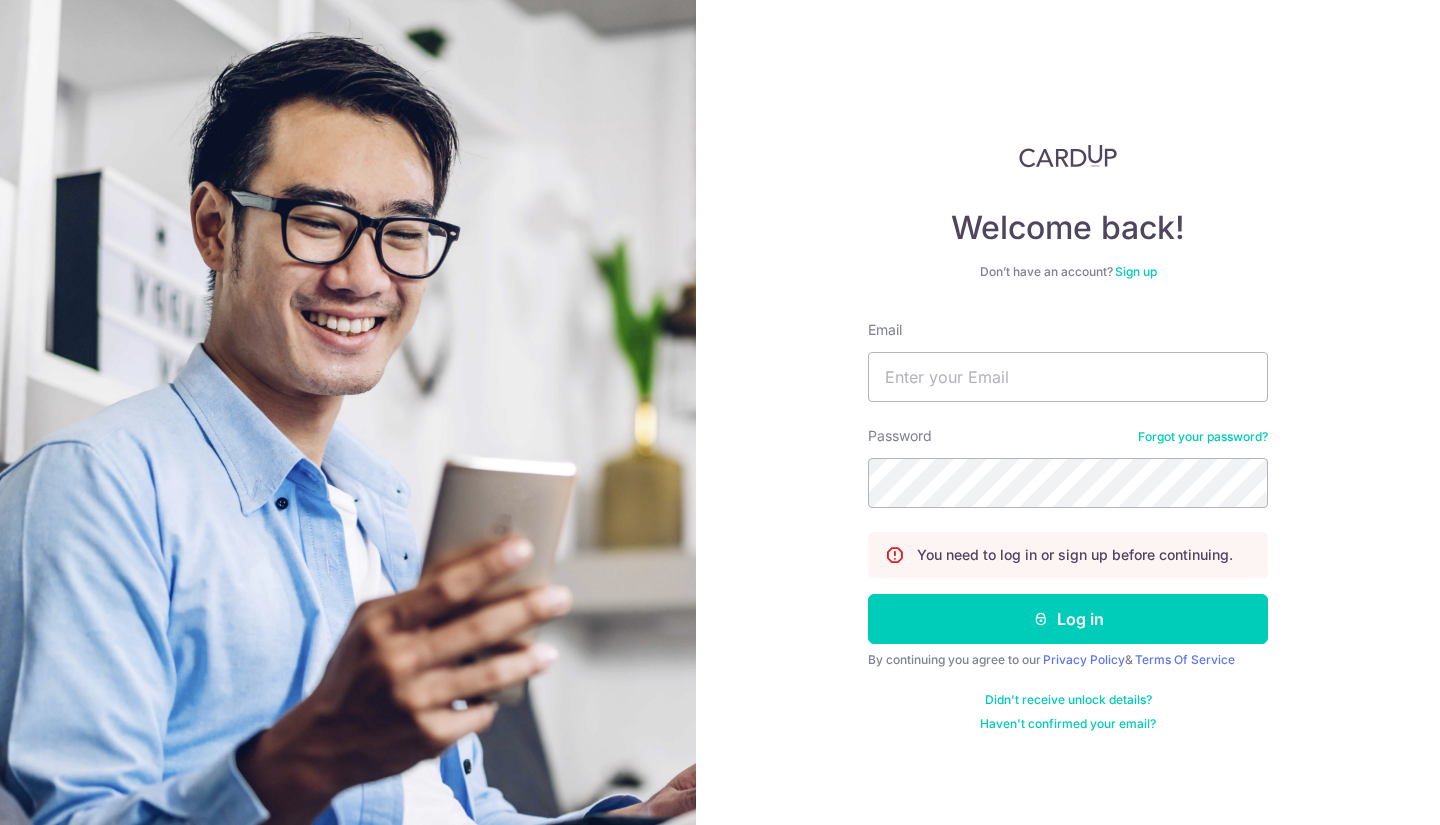 scroll, scrollTop: 0, scrollLeft: 0, axis: both 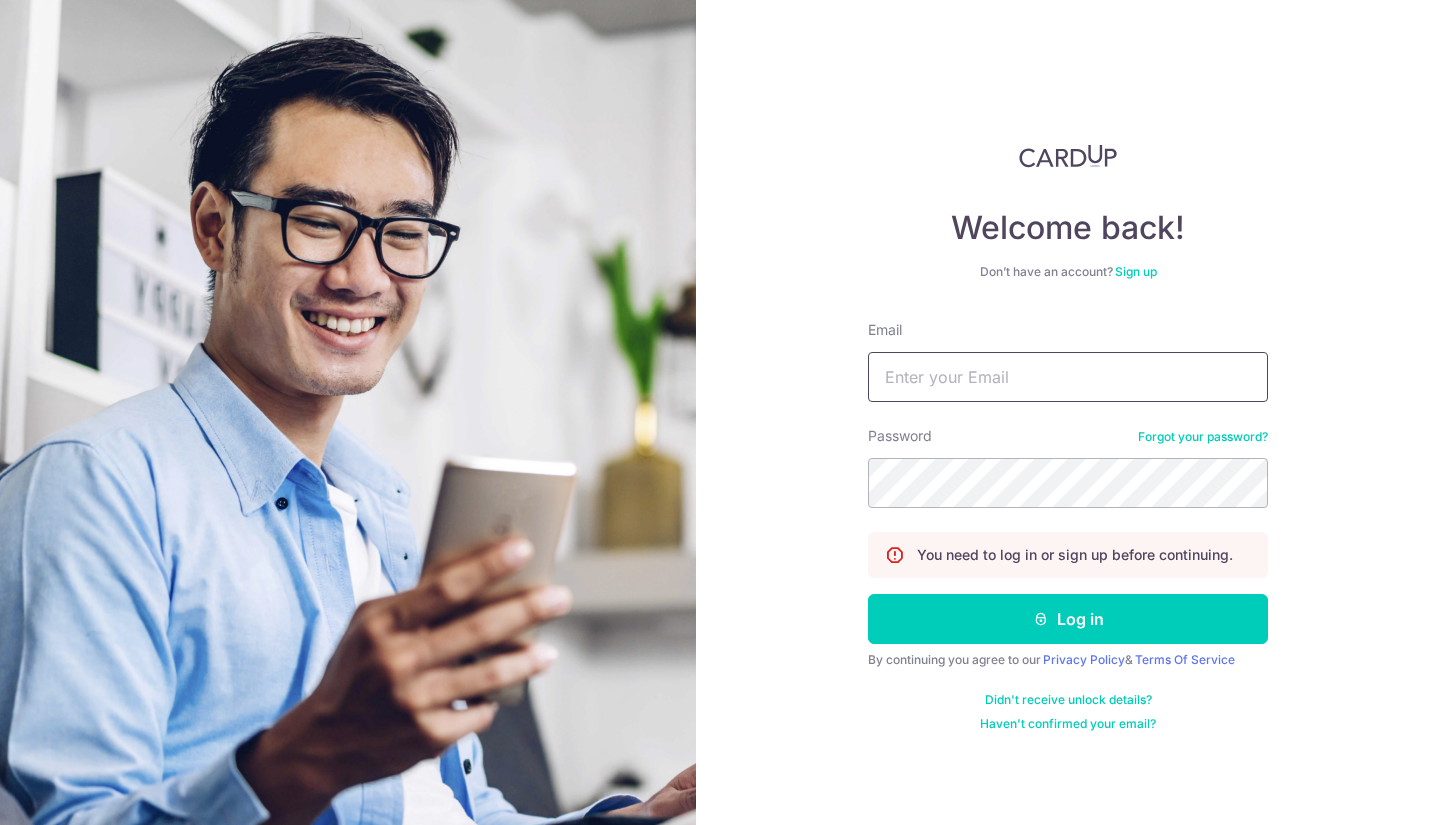 type on "[EMAIL]" 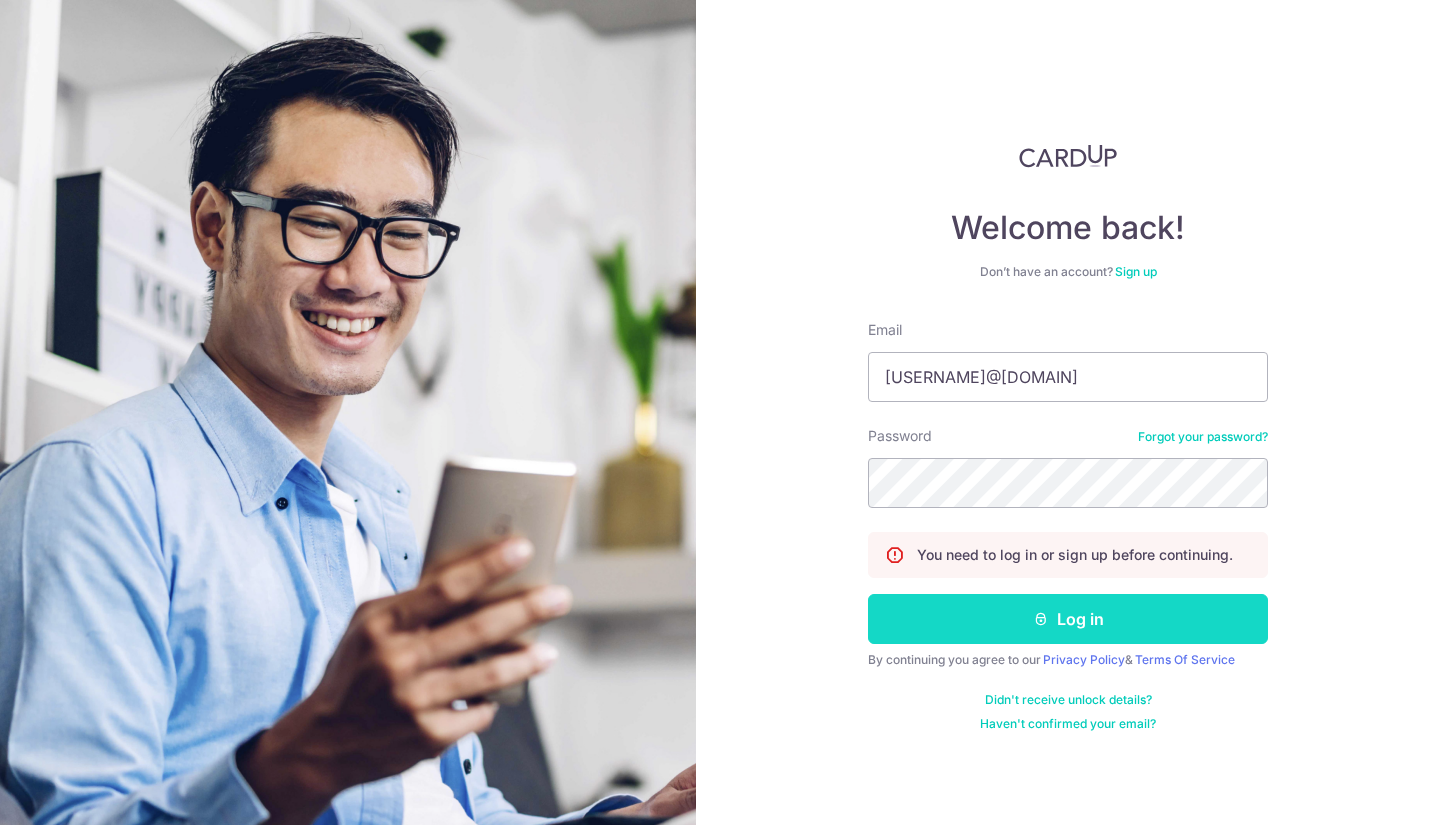 click on "Log in" at bounding box center (1068, 619) 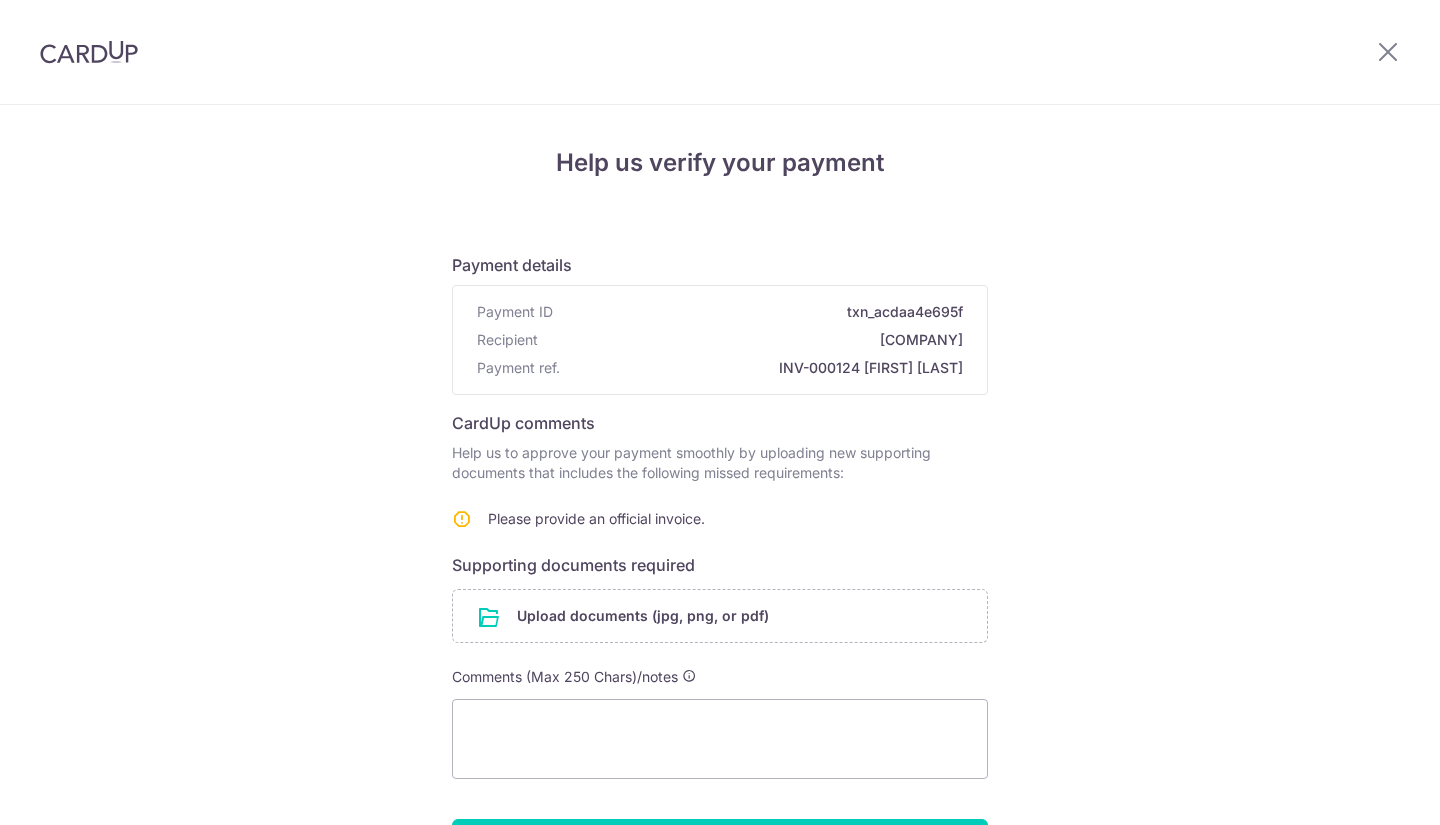 scroll, scrollTop: 0, scrollLeft: 0, axis: both 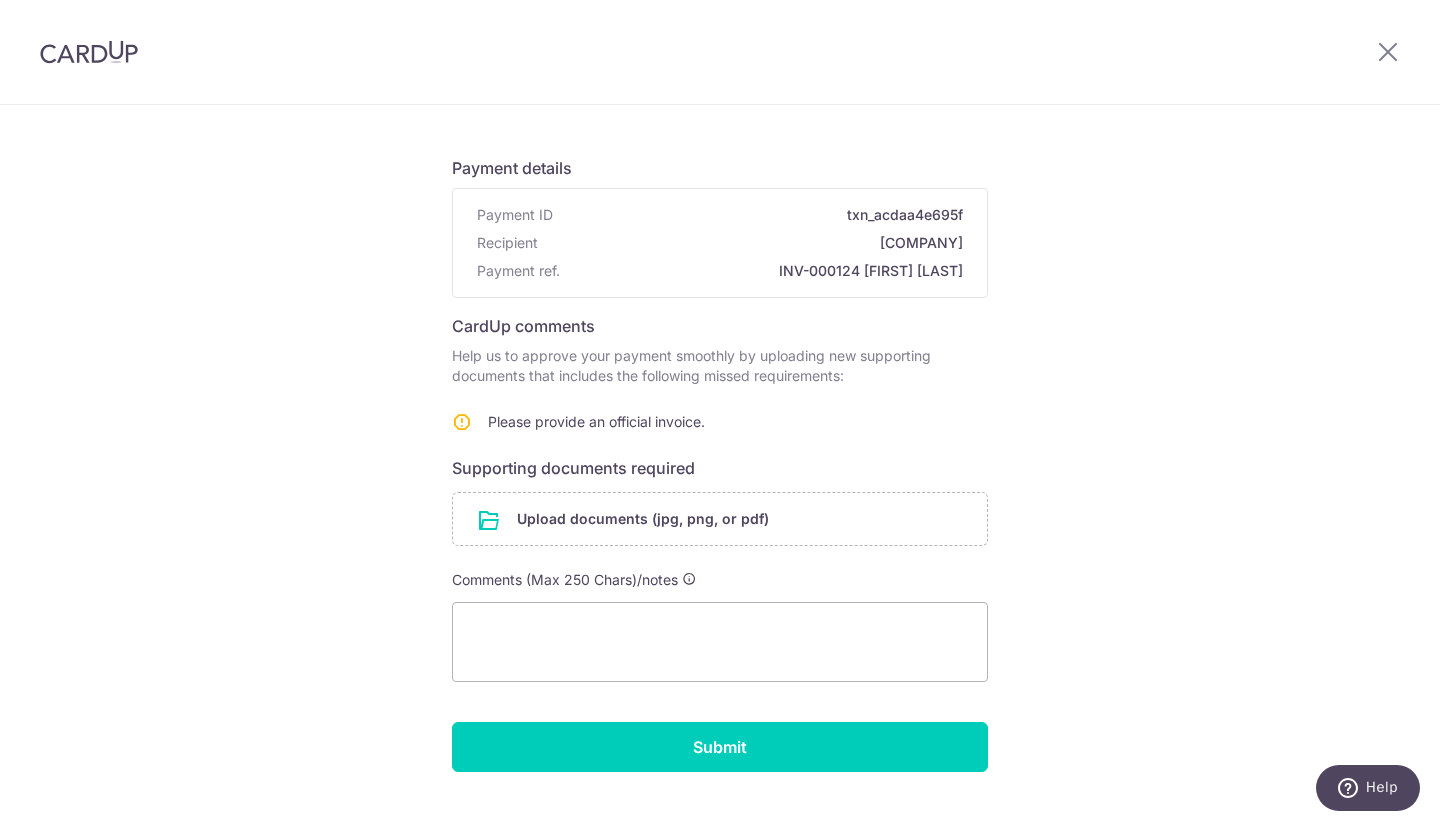 click on "Payment details
Payment ID
txn_acdaa4e695f
Recipient
Vigeo Health and Fitness Pte Ltd
Payment ref.
INV-000124 Alvin Tan
CardUp comments
Help us to approve your payment smoothly by uploading new supporting documents that includes the following missed requirements:
Please provide an official invoice.
Supporting documents required
Upload documents (jpg, png, or pdf)
Comments (Max 250 Chars)/notes
Submit" at bounding box center [720, 456] 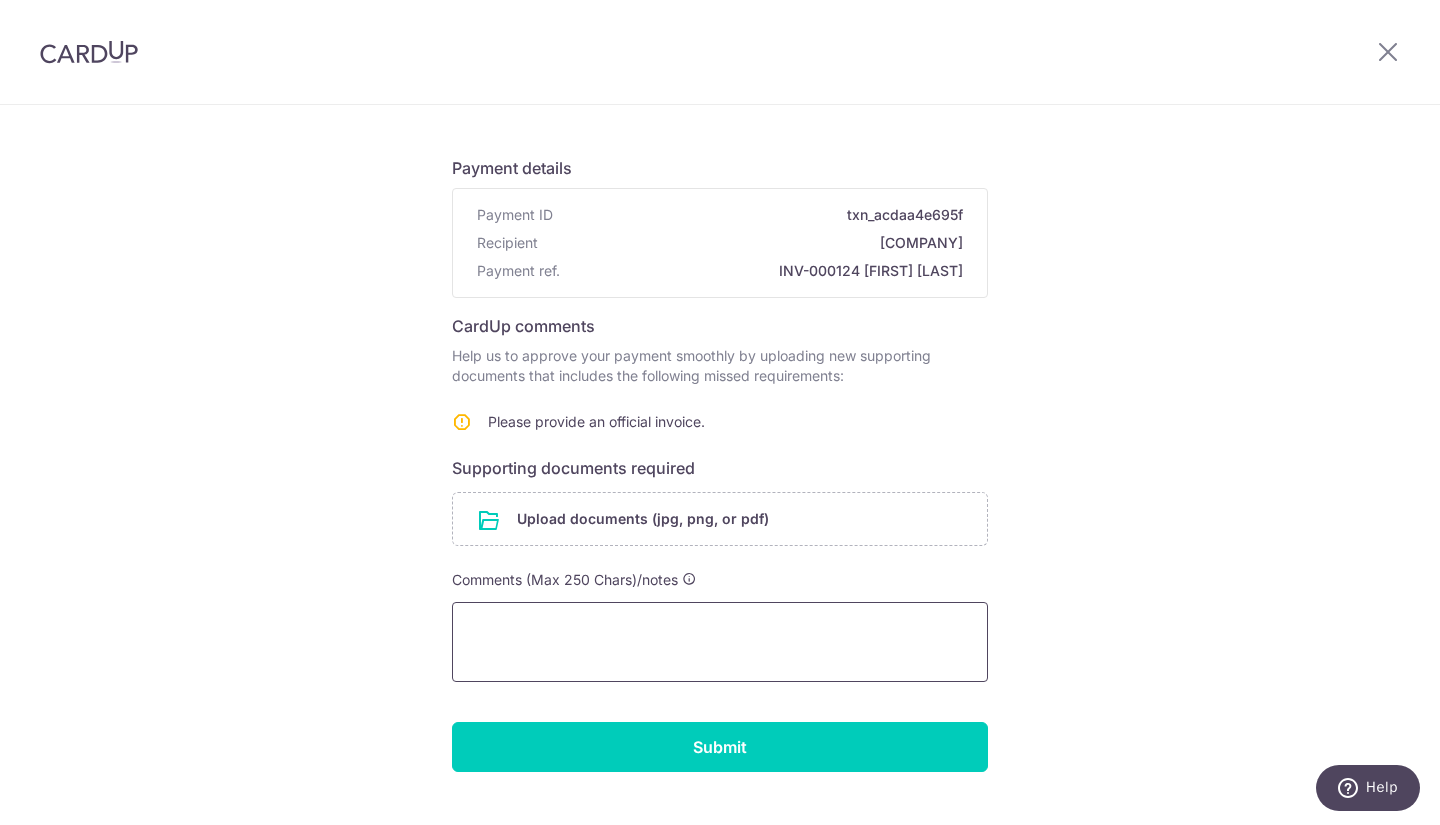 click at bounding box center (720, 642) 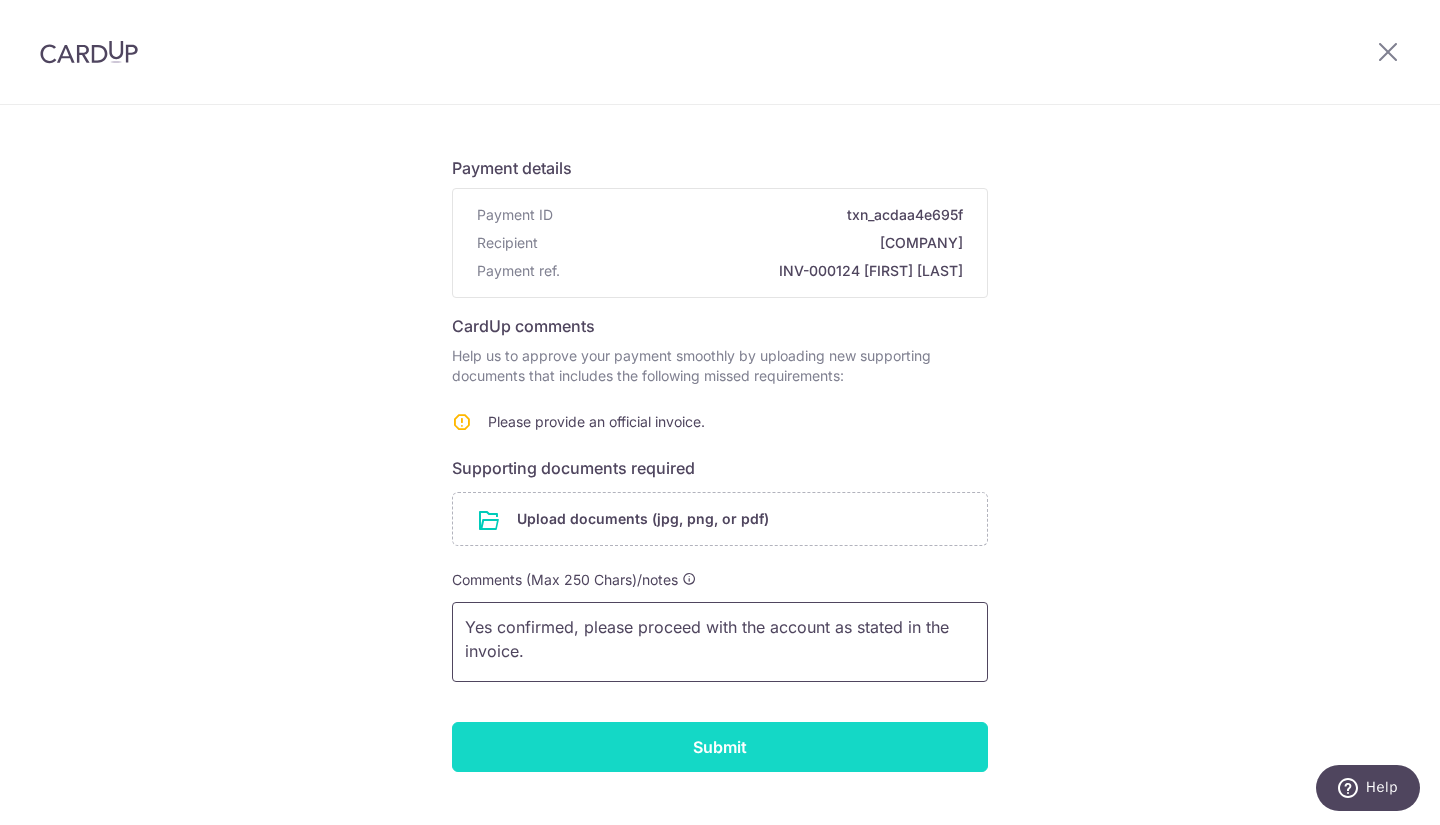 type on "Yes confirmed, please proceed with the account as stated in the invoice." 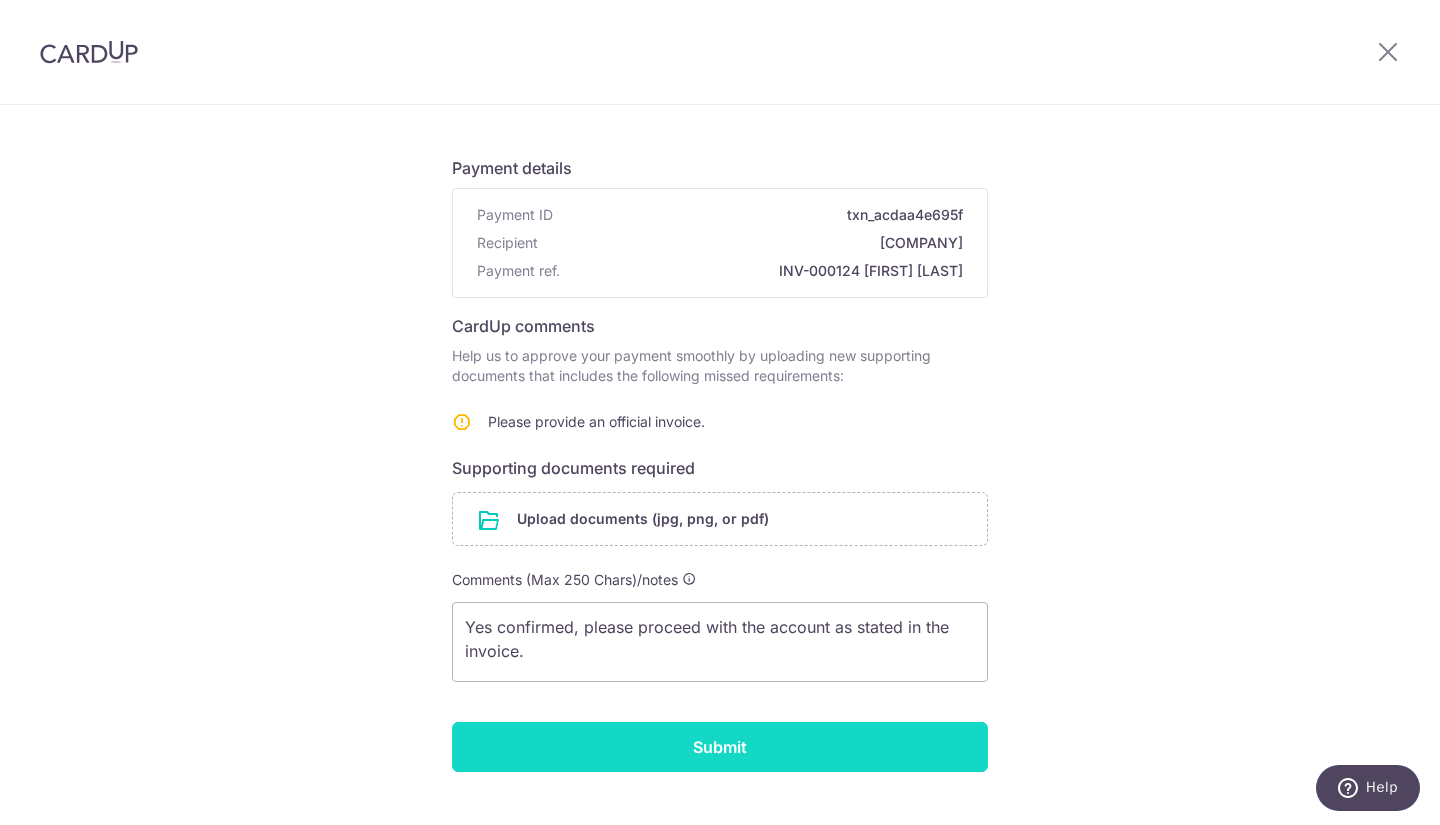 click on "Submit" at bounding box center [720, 747] 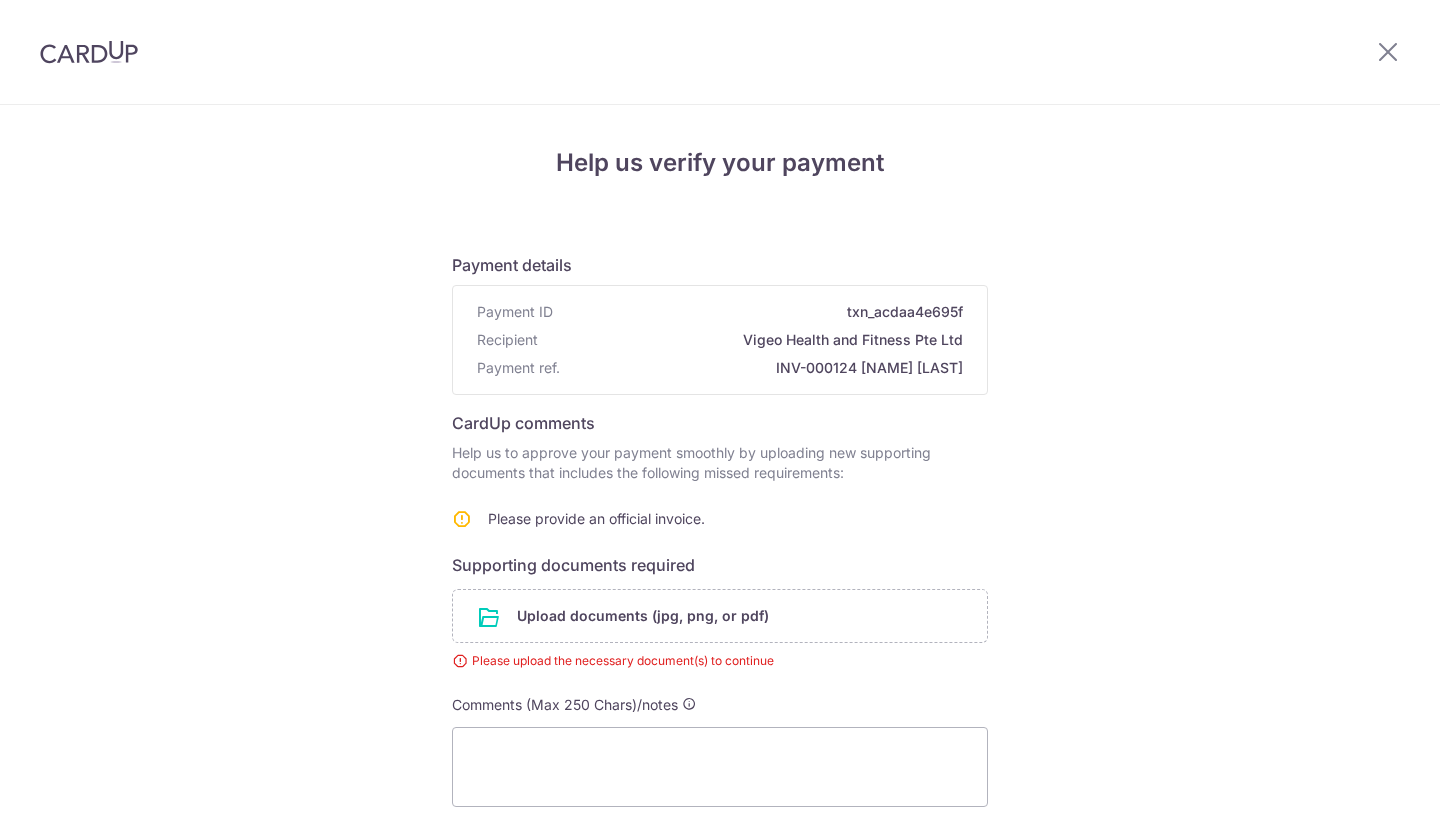 scroll, scrollTop: 0, scrollLeft: 0, axis: both 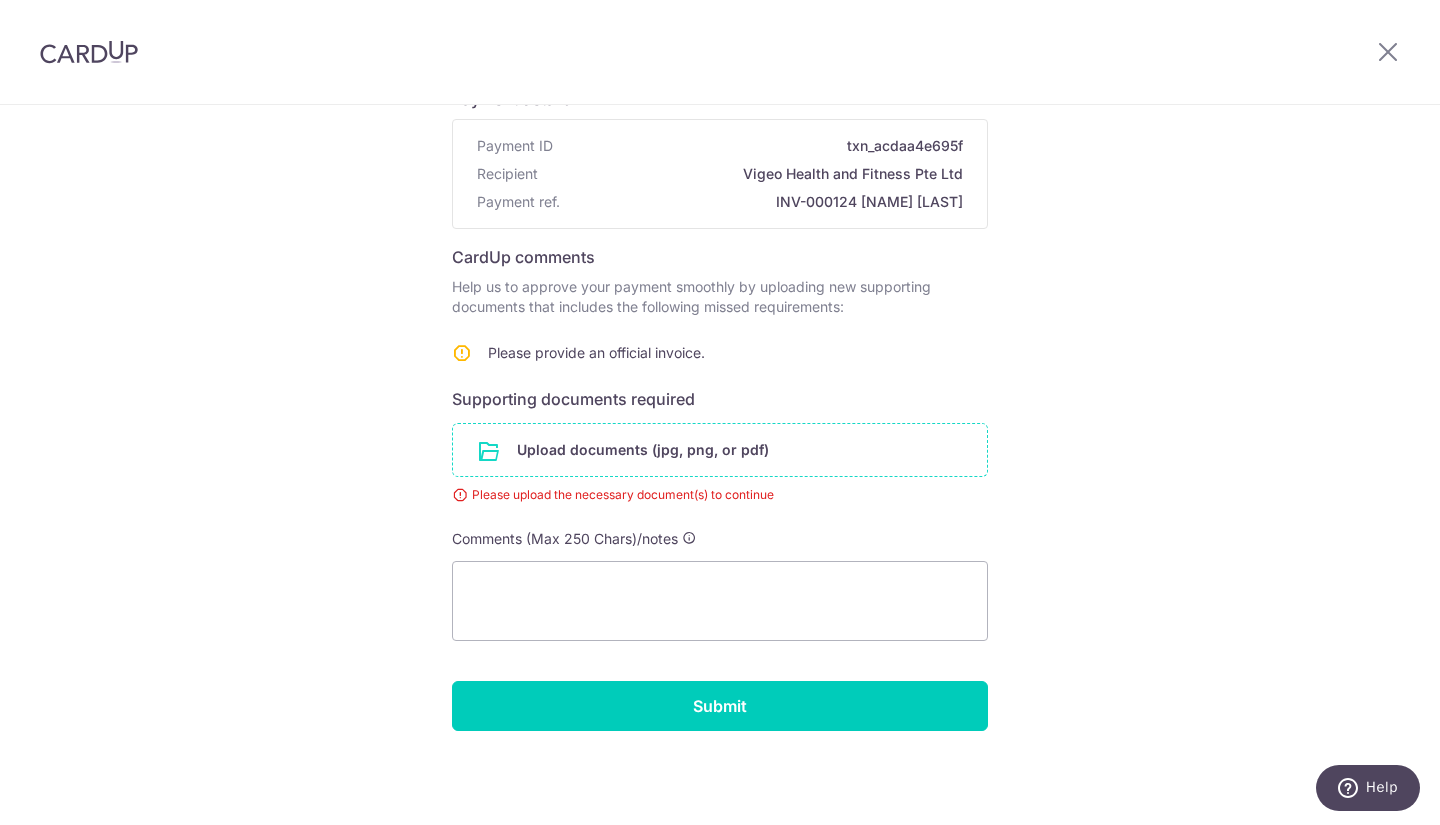 click at bounding box center [720, 450] 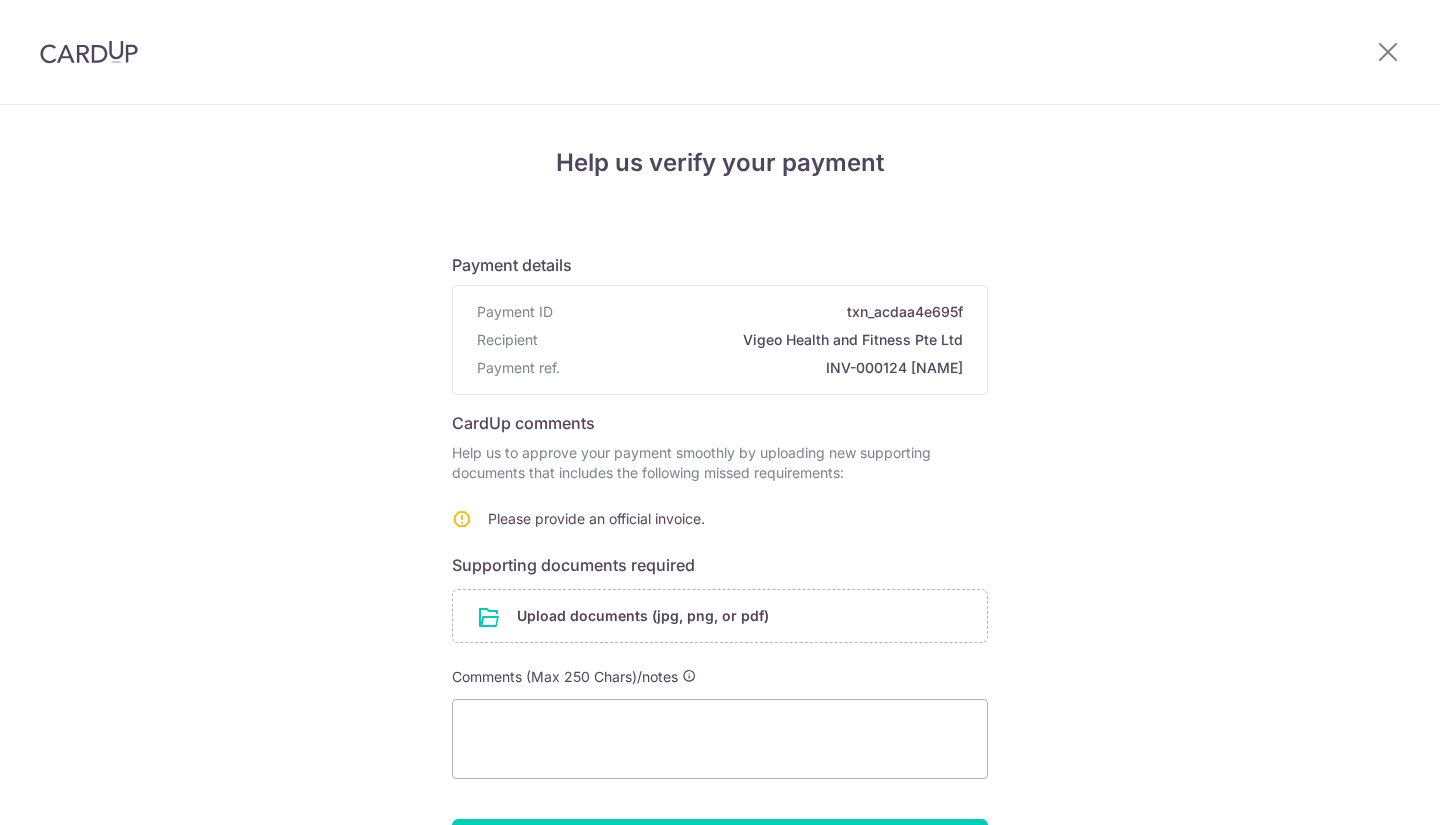 scroll, scrollTop: 0, scrollLeft: 0, axis: both 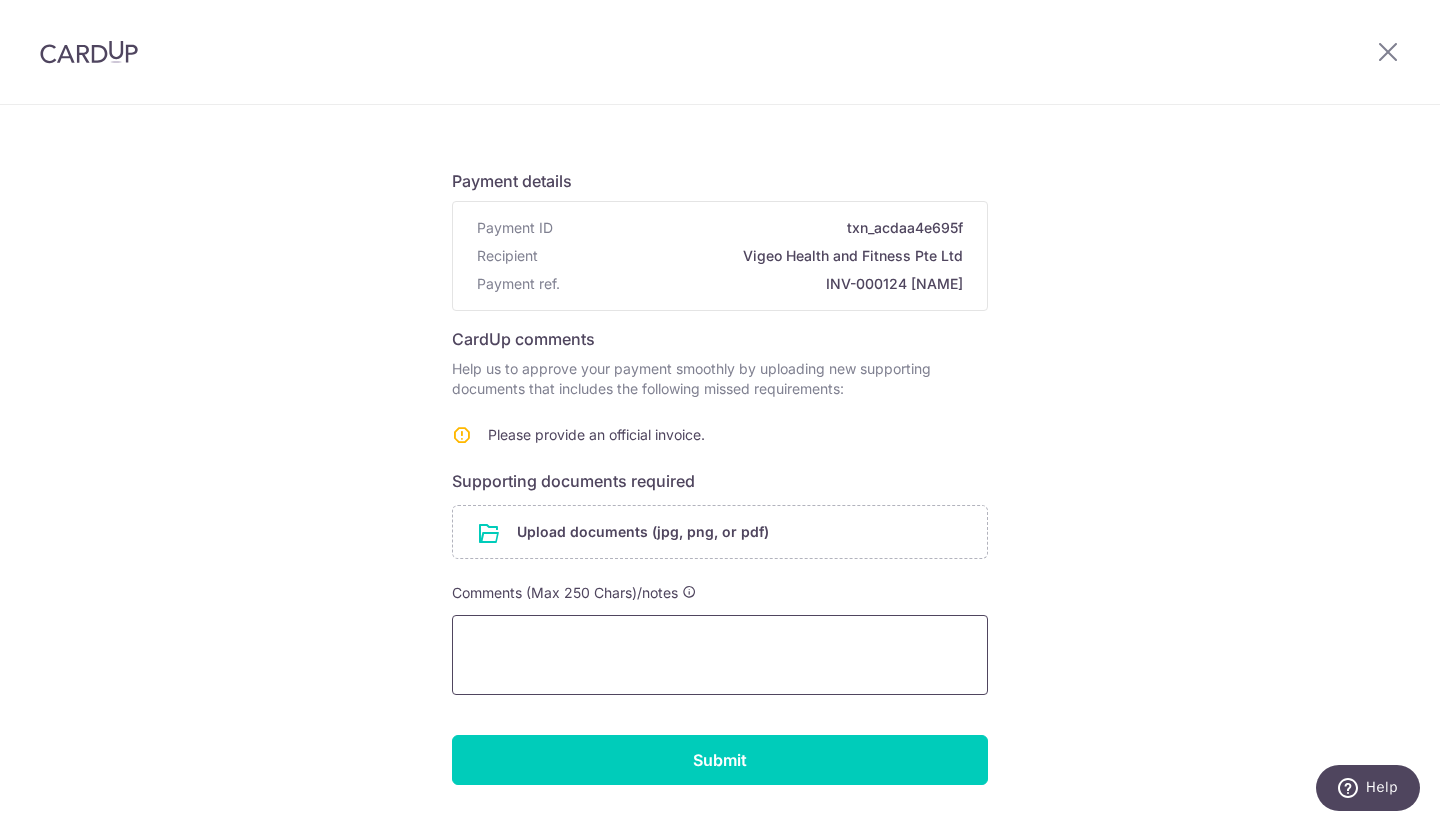 click at bounding box center (720, 655) 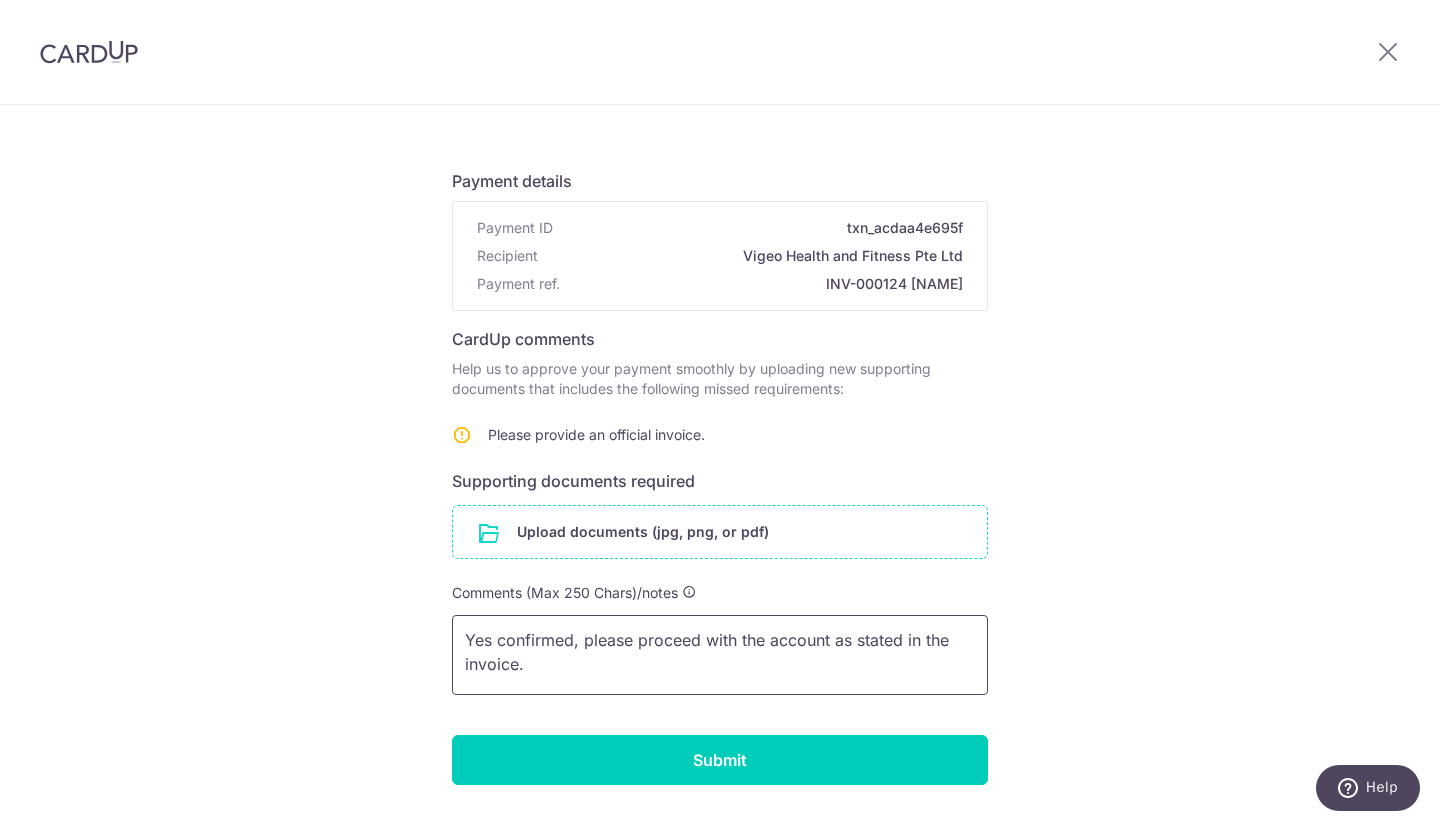 type on "Yes confirmed, please proceed with the account as stated in the invoice." 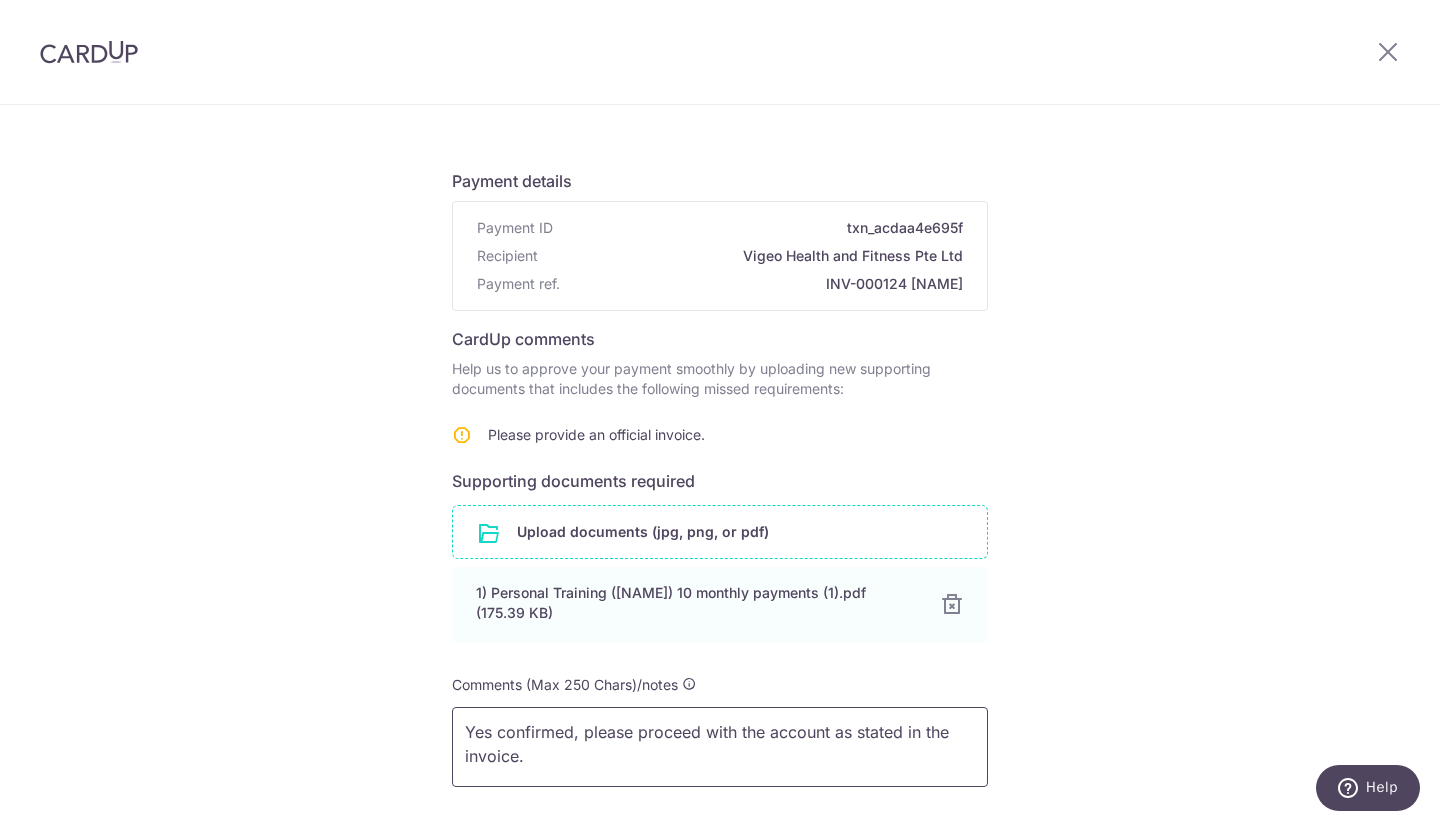 scroll, scrollTop: 230, scrollLeft: 0, axis: vertical 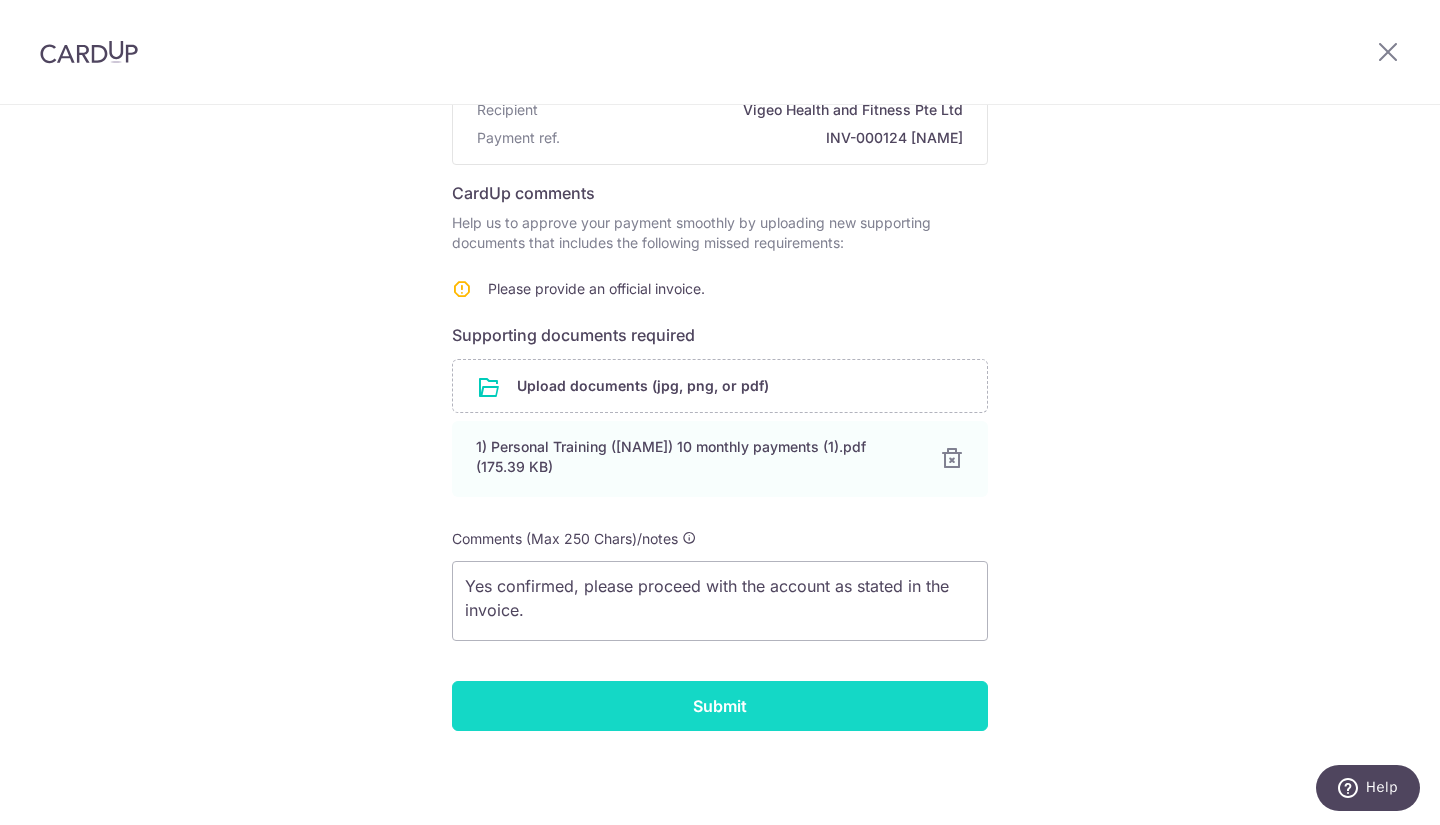 click on "Submit" at bounding box center [720, 706] 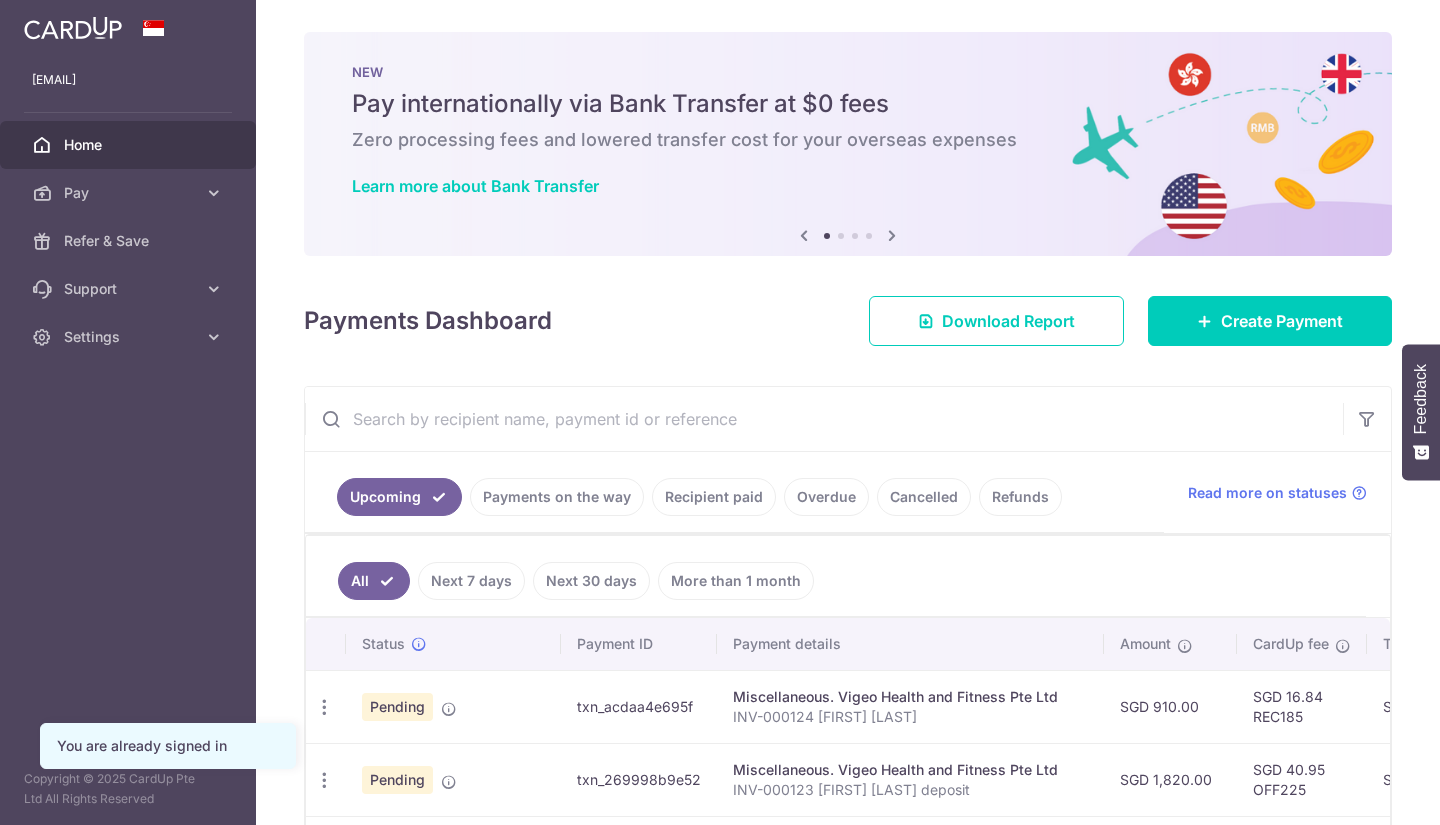 scroll, scrollTop: 0, scrollLeft: 0, axis: both 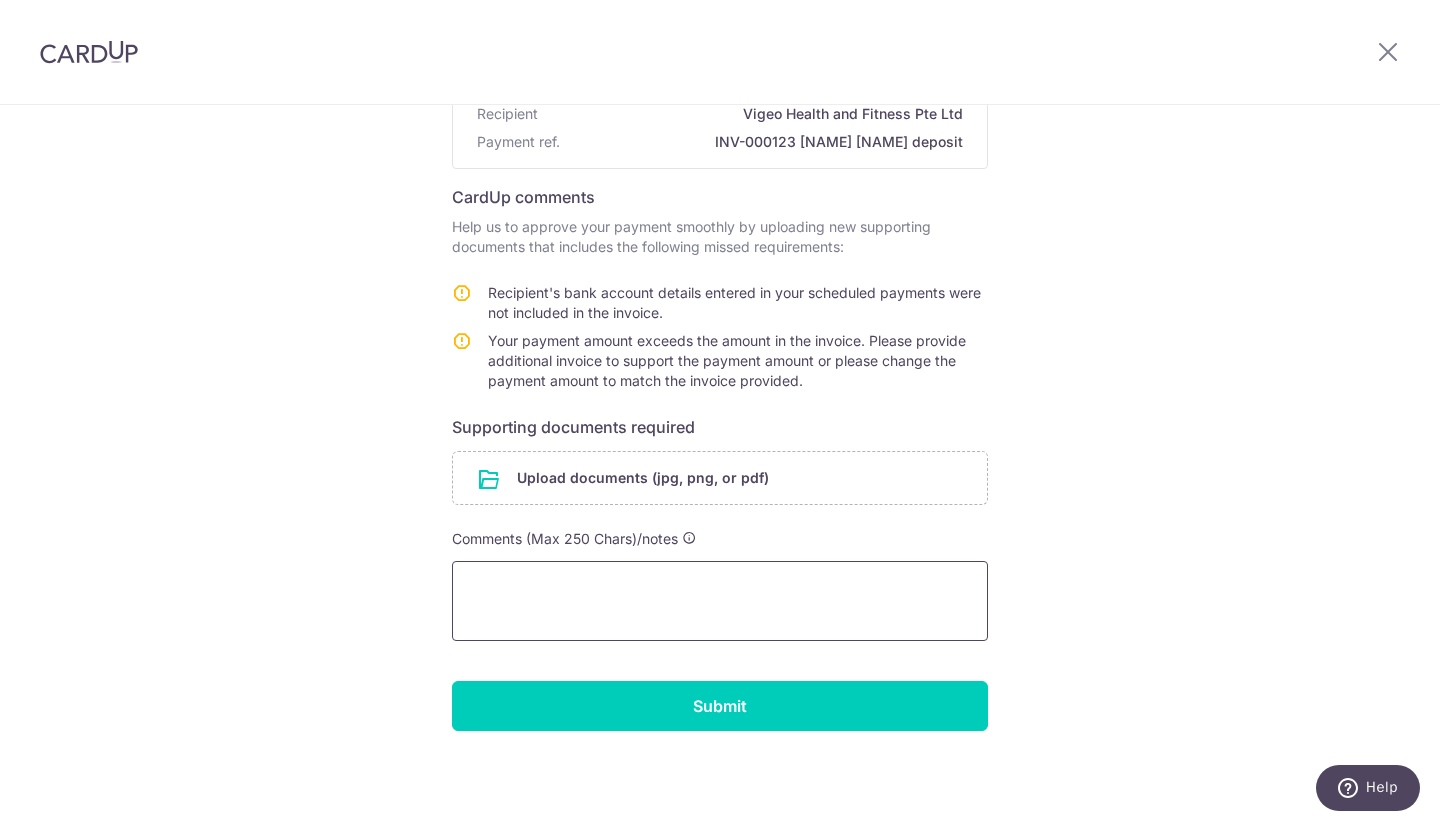 click at bounding box center (720, 601) 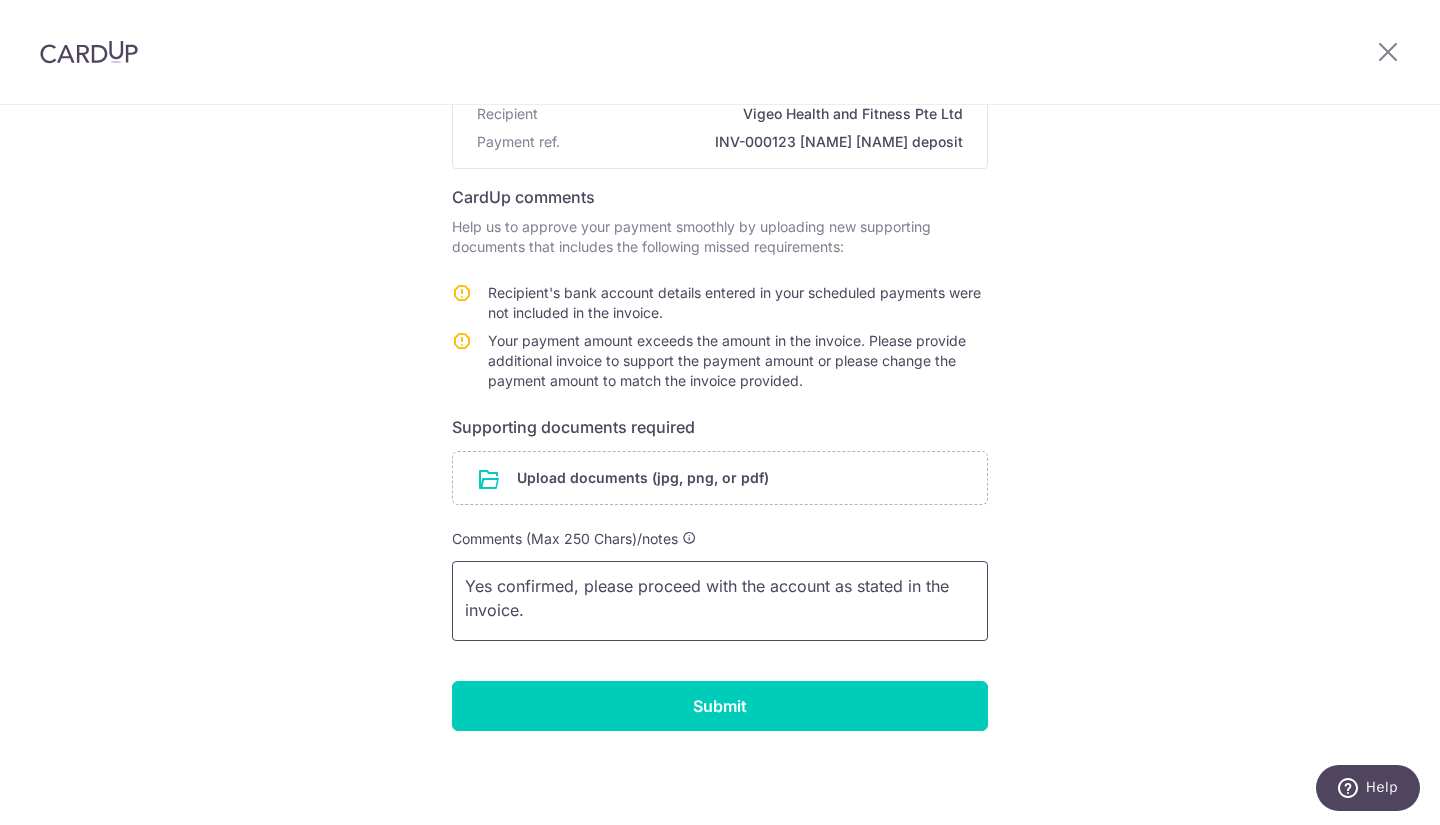 type on "Yes confirmed, please proceed with the account as stated in the invoice." 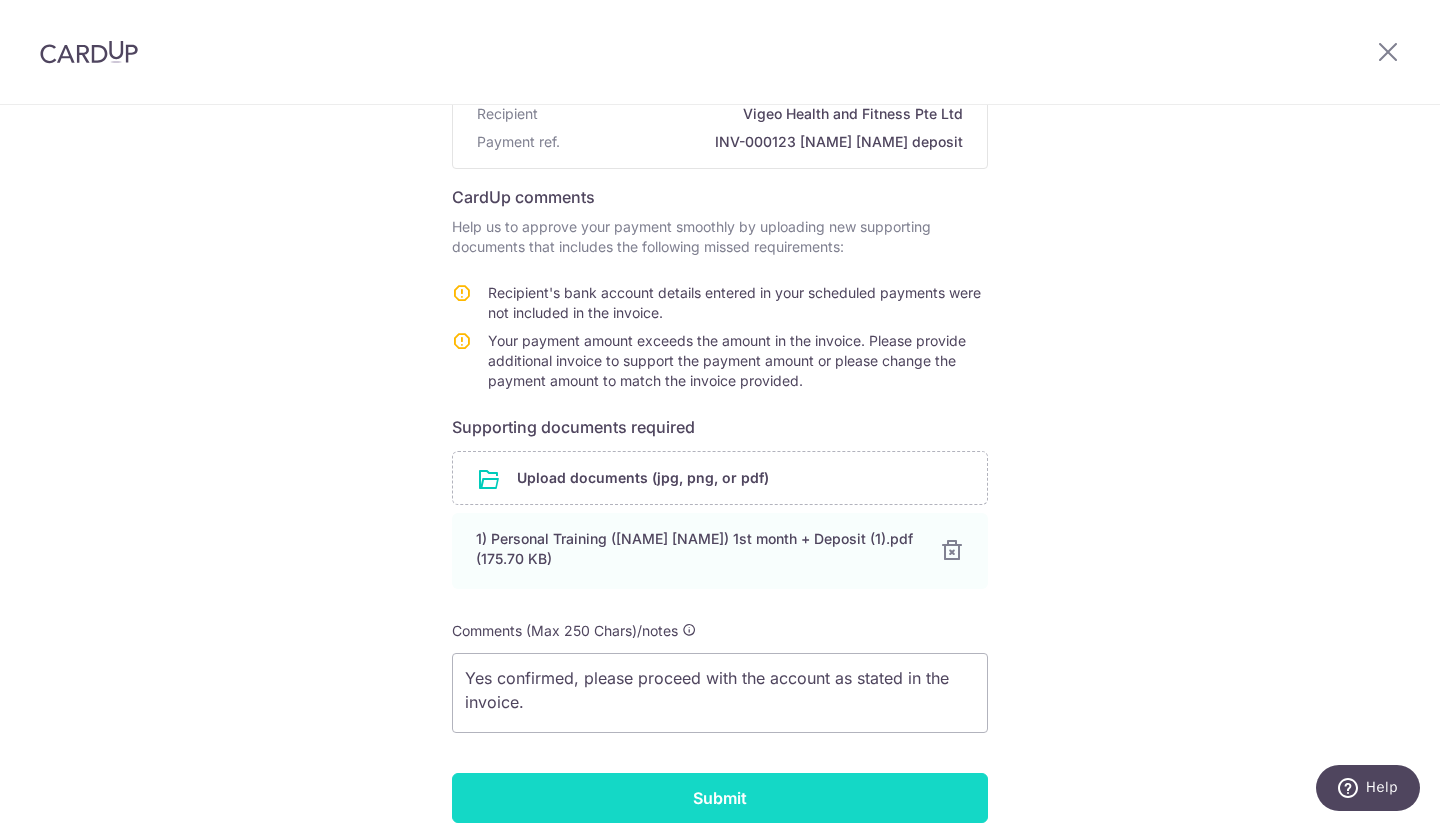 click on "Submit" at bounding box center (720, 798) 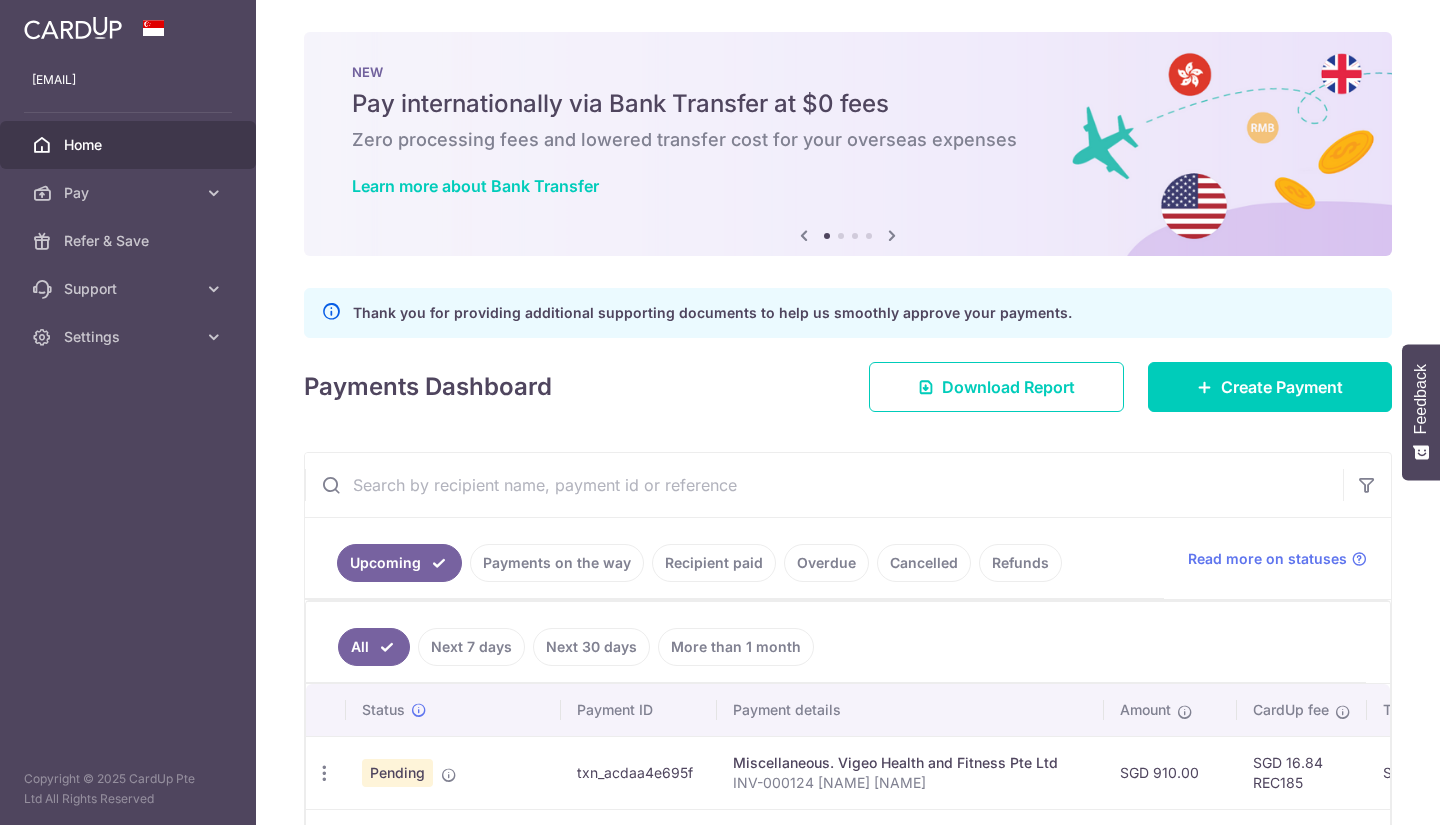 scroll, scrollTop: 0, scrollLeft: 0, axis: both 